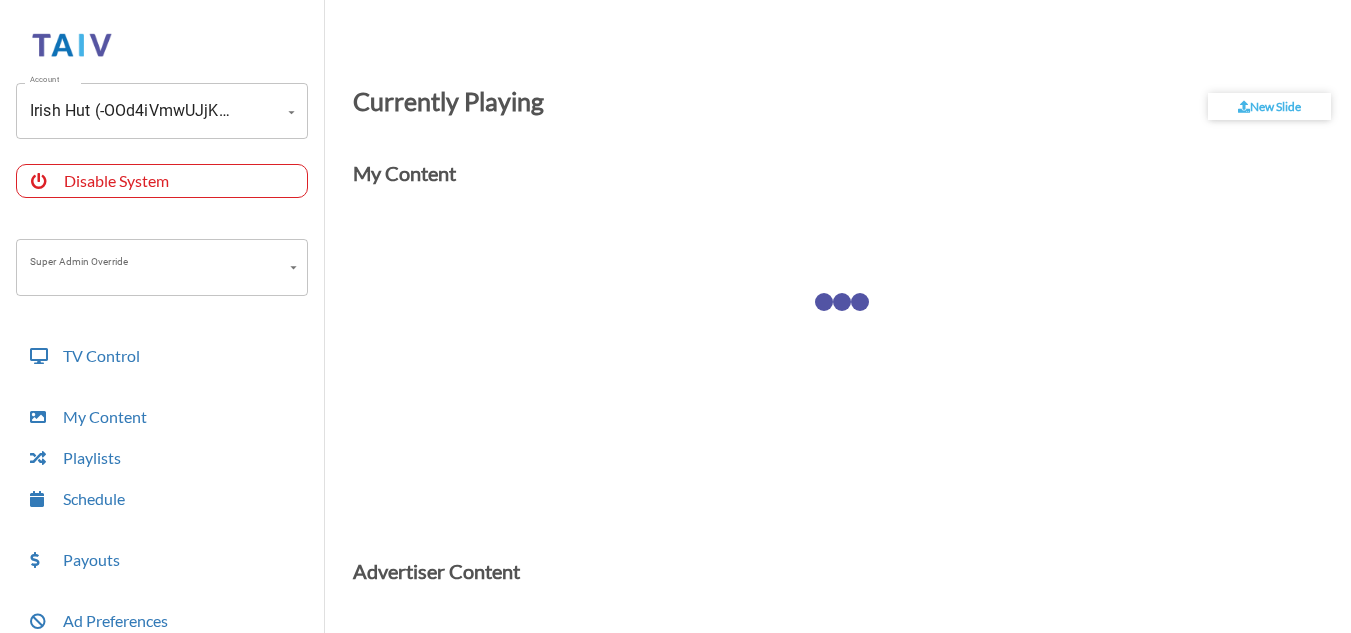 scroll, scrollTop: 0, scrollLeft: 0, axis: both 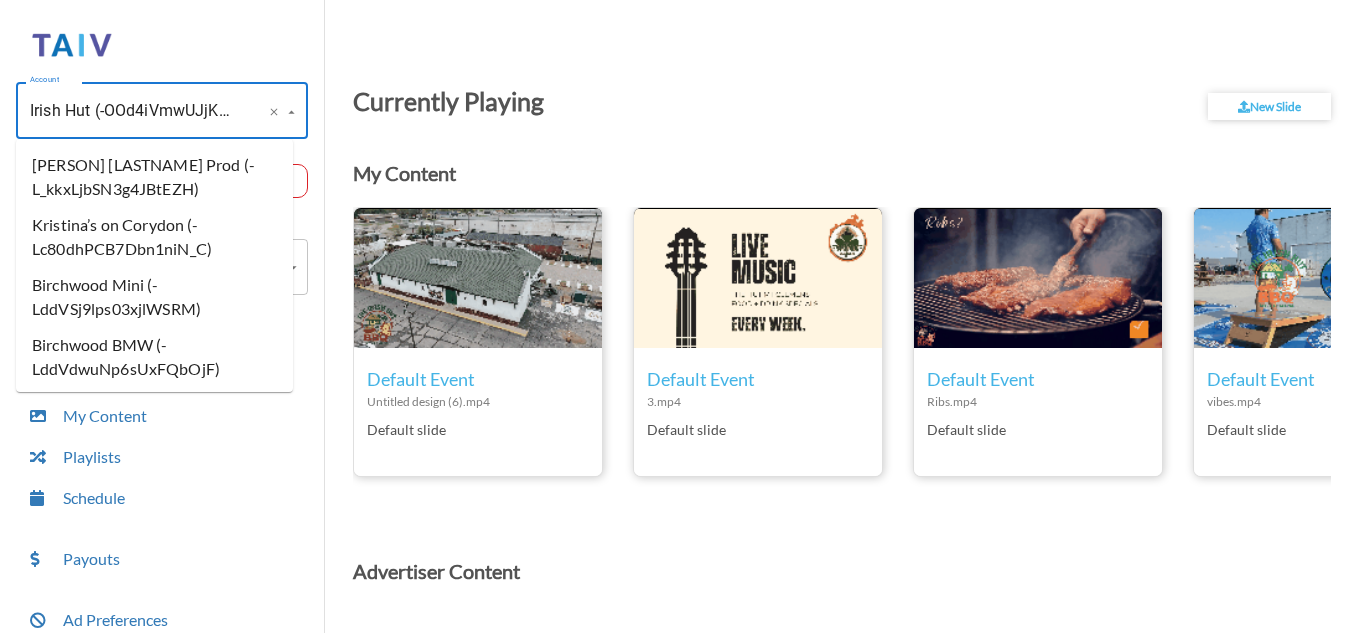 click on "Irish Hut (-OOd4iVmwUJjKZZ8U2Hn)" at bounding box center (134, 111) 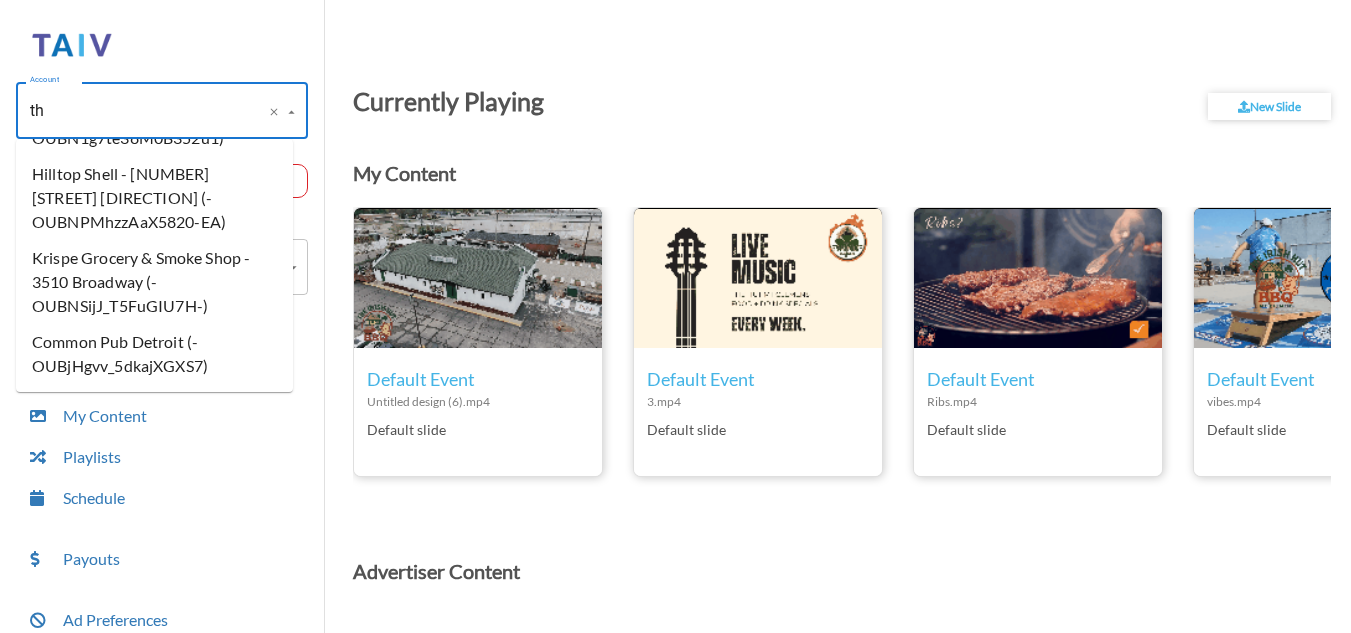 scroll, scrollTop: 0, scrollLeft: 0, axis: both 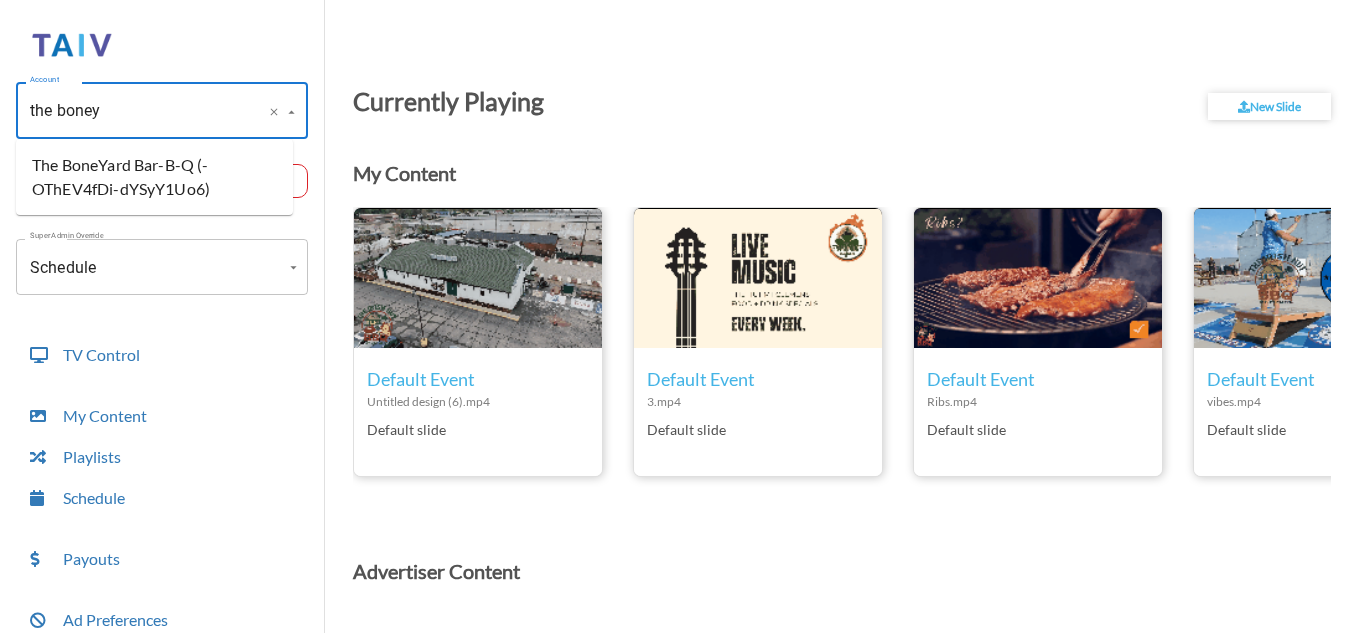 click on "The BoneYard Bar-B-Q (-OThEV4fDi-dYSyY1Uo6)" at bounding box center [154, 177] 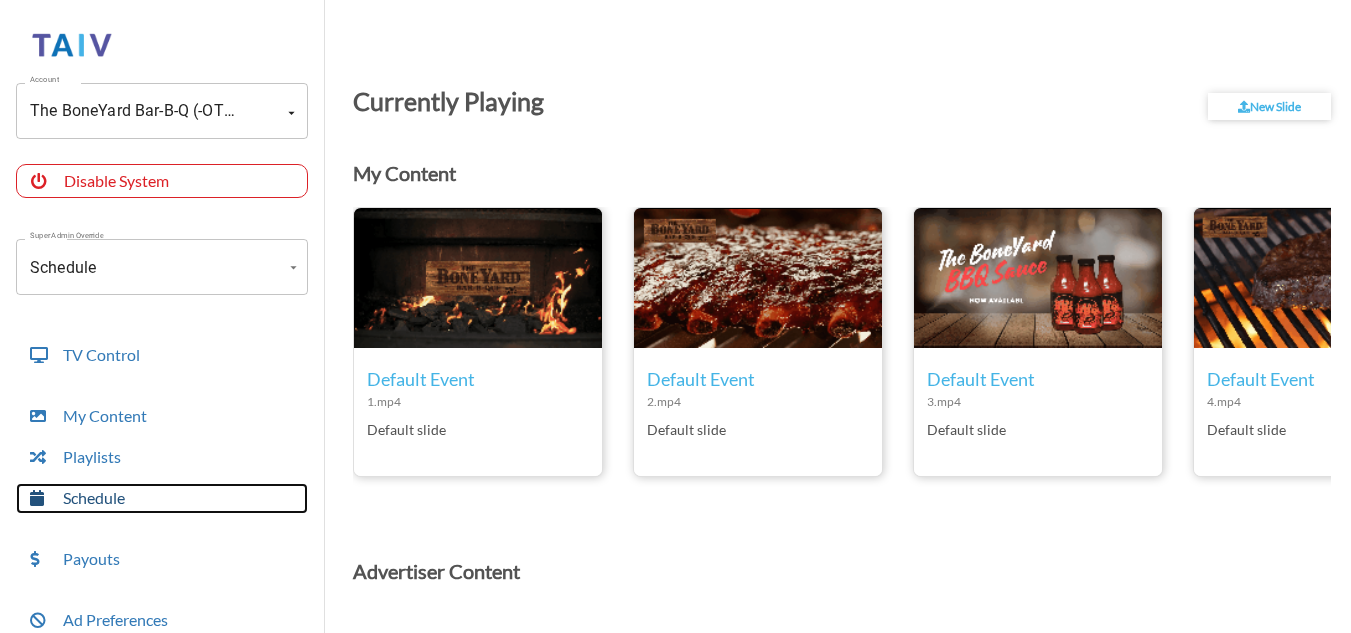 click on "Schedule" at bounding box center [162, 498] 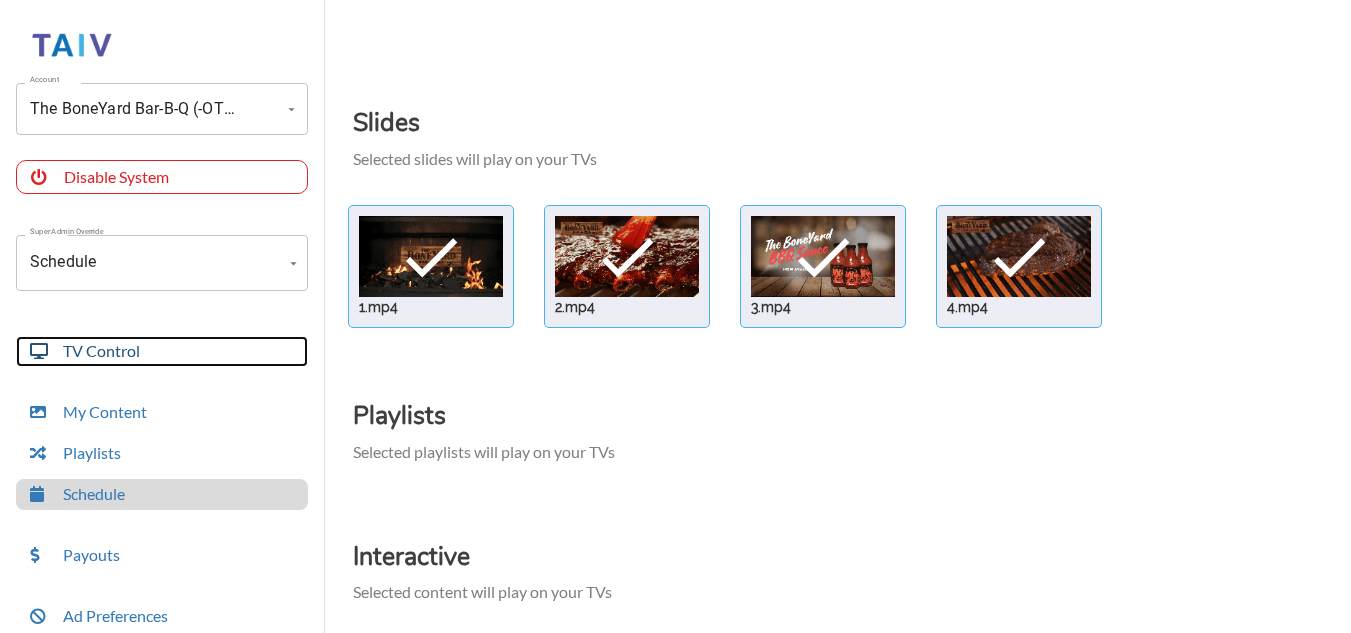click on "TV Control" at bounding box center (162, 351) 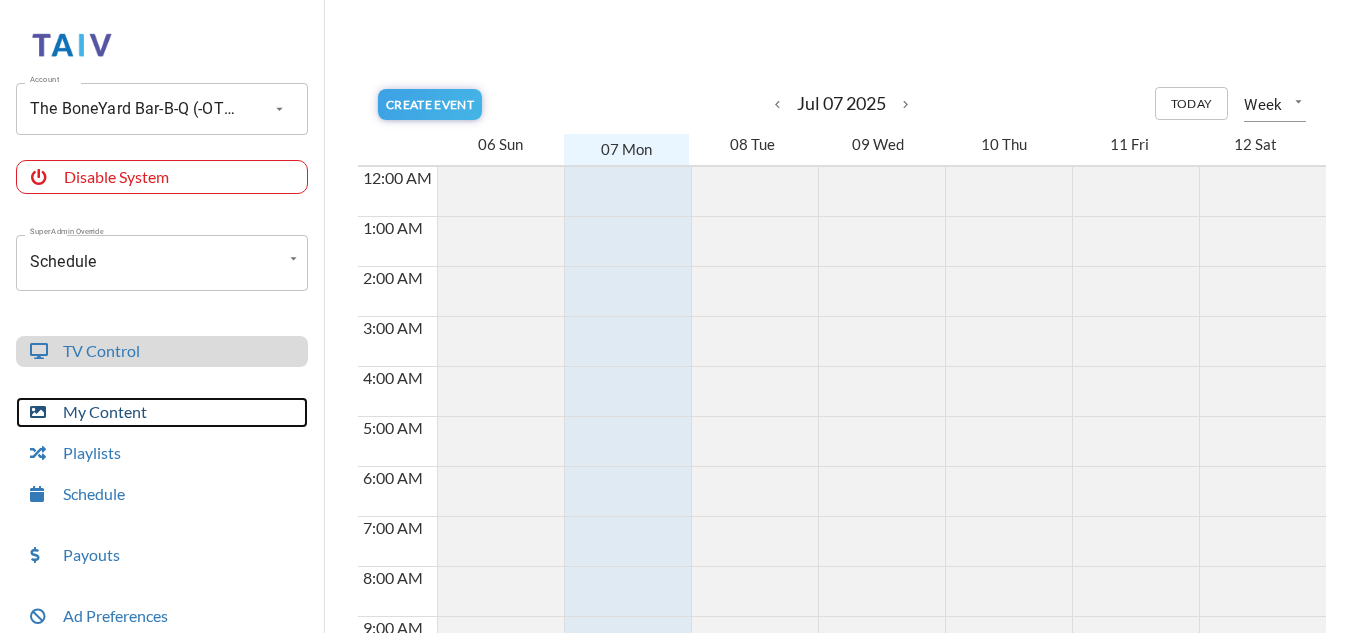 click on "My Content" at bounding box center [162, 412] 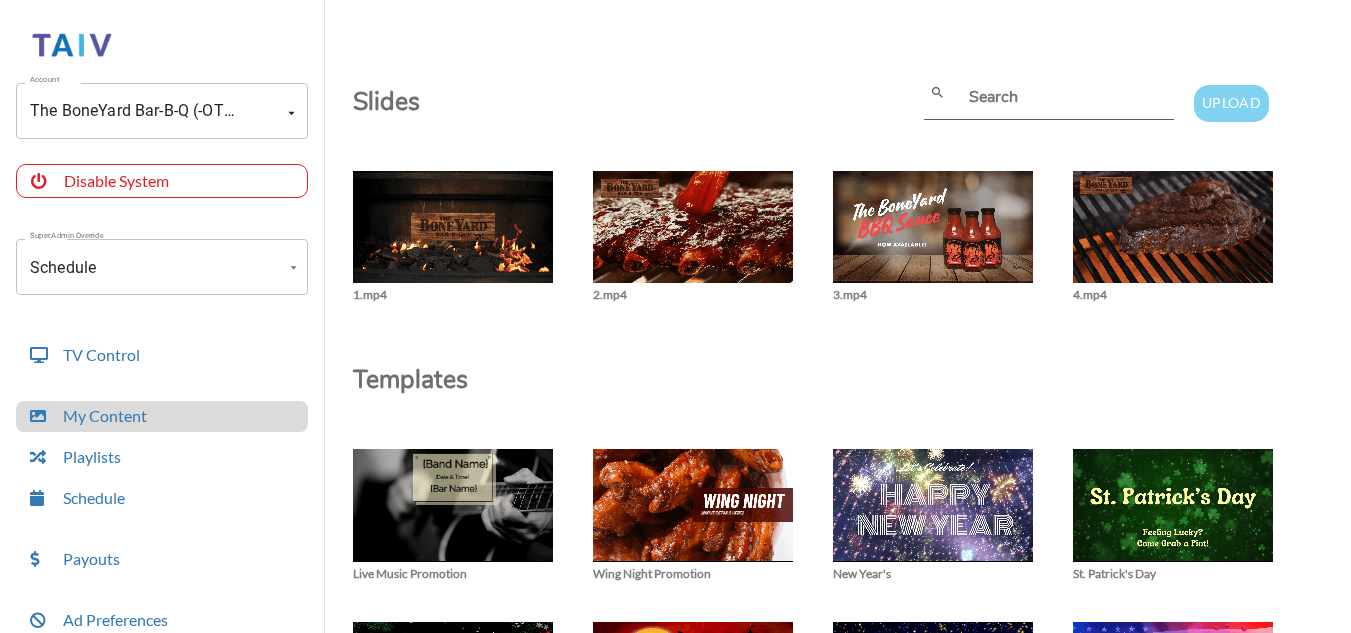 click on "Upload" at bounding box center [1231, 103] 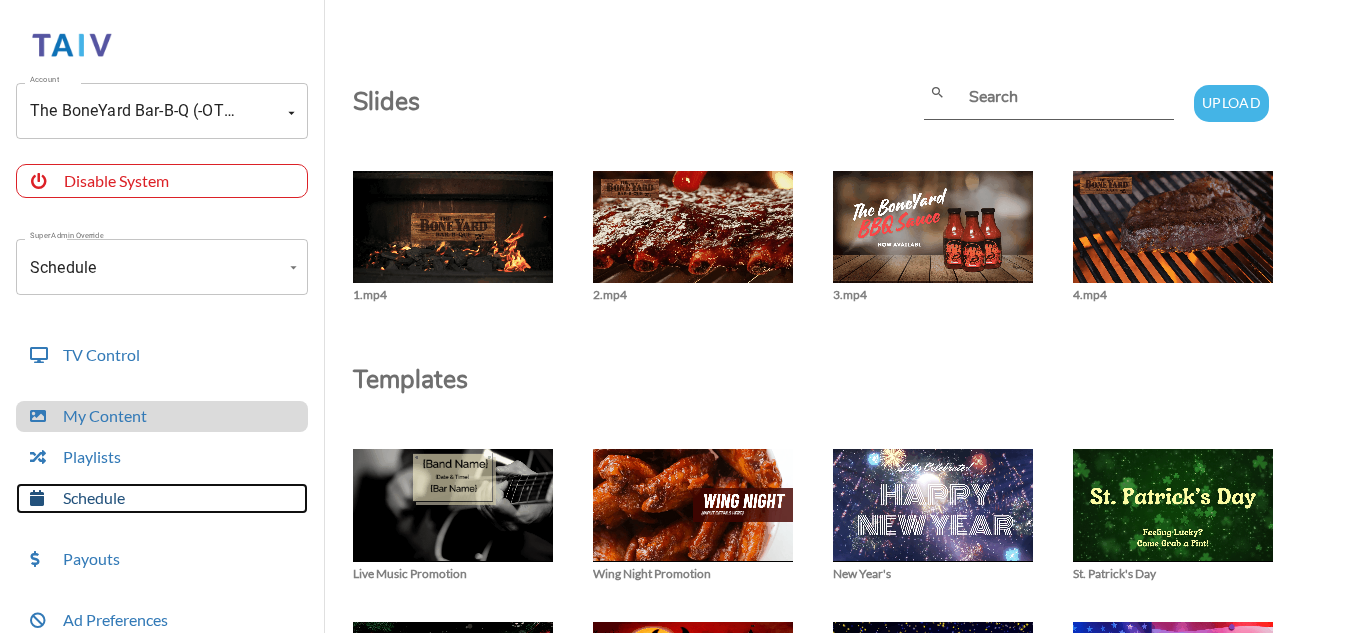 click on "Schedule" at bounding box center [162, 498] 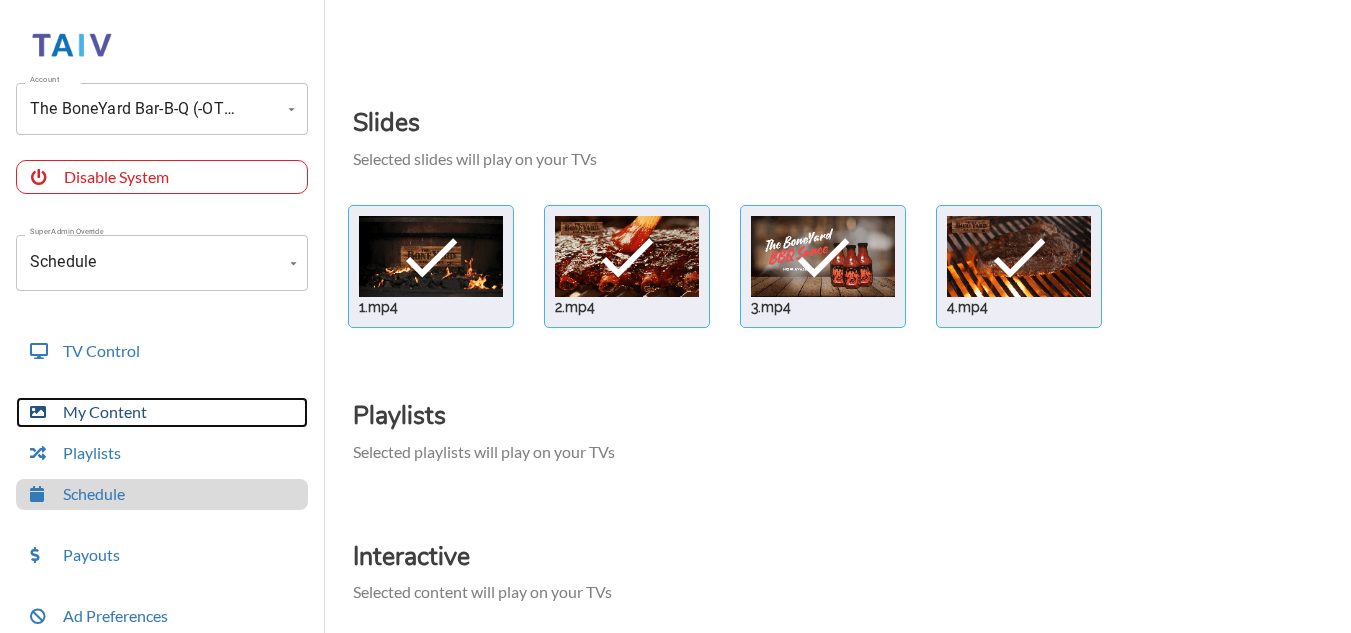 click on "My Content" at bounding box center [162, 412] 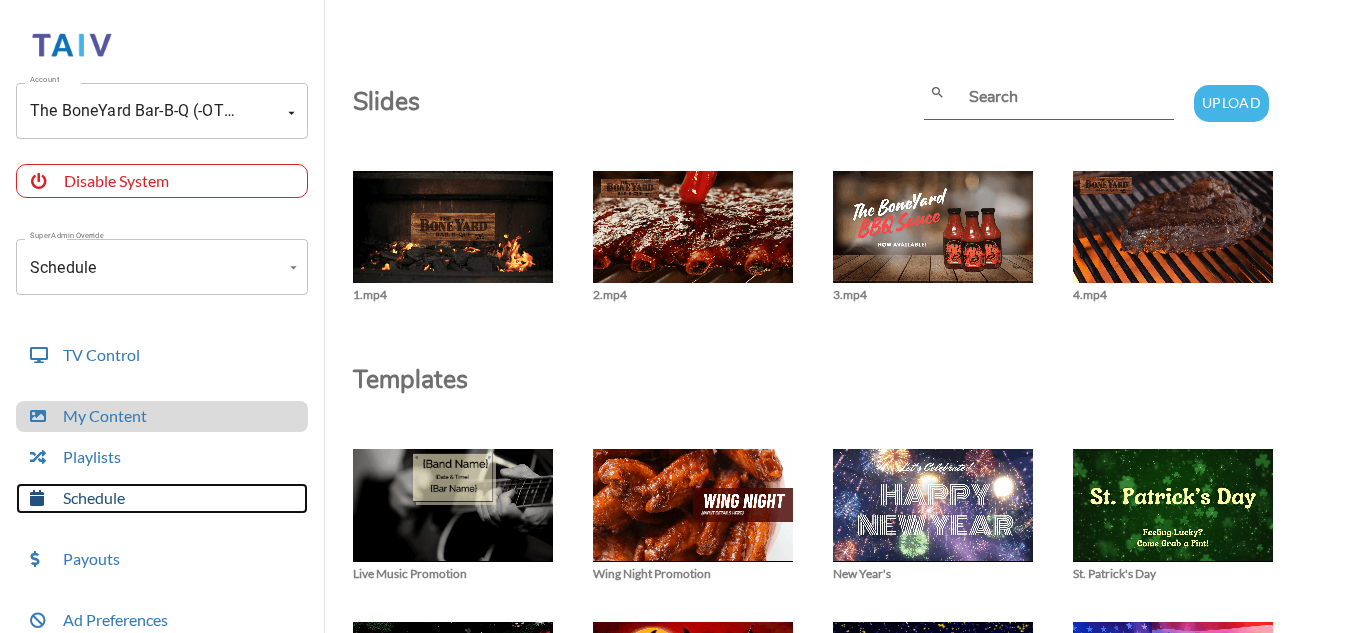 click on "Schedule" at bounding box center (162, 498) 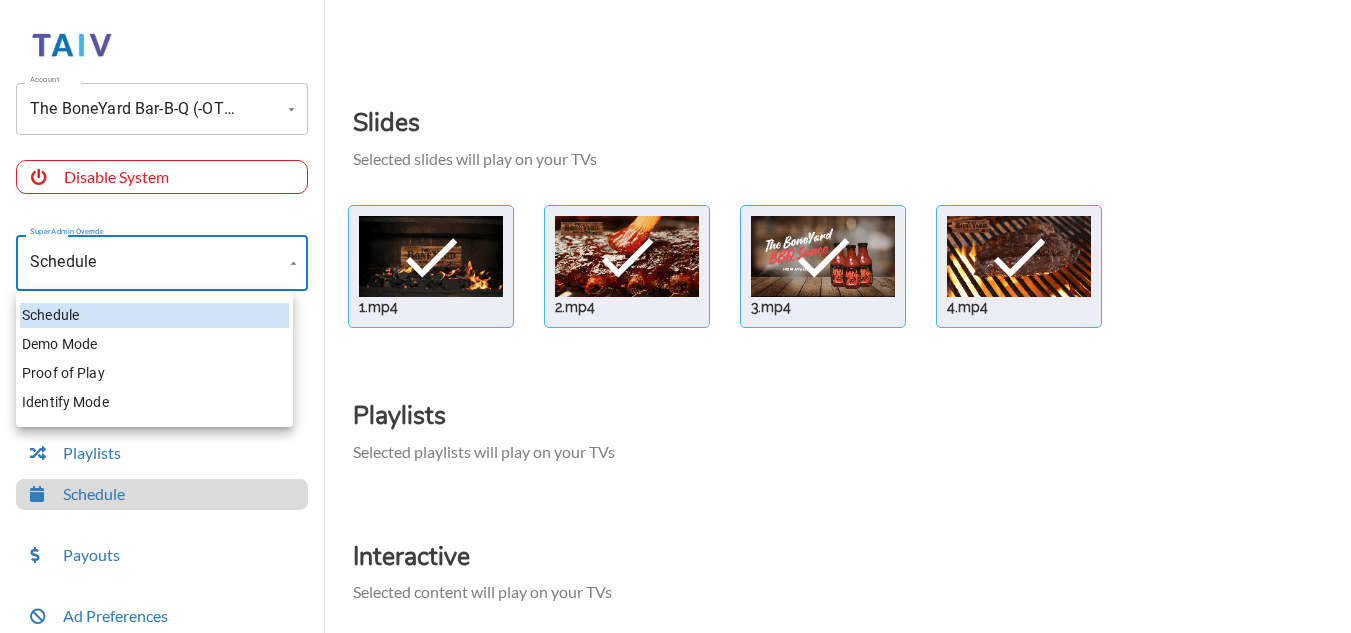 click on "Account [PERSON]'s Account Disable System Super Admin Override Schedule Schedule Mode Mode TV Control My Content Playlists Schedule Payouts Ad Preferences Devices Settings Super Admin Dashboard Ad Manager Log Out Slides Selected slides will play on your TVs check 1.mp4 check 2.mp4 check 3.mp4 check 4.mp4 Playlists Selected playlists will play on your TVs Interactive Selected content will play on your TVs Taiv Trivia Live Weather Updates Trivia Questions 1 Schedule Demo Mode Proof of Play Identify Mode" at bounding box center [675, 321] 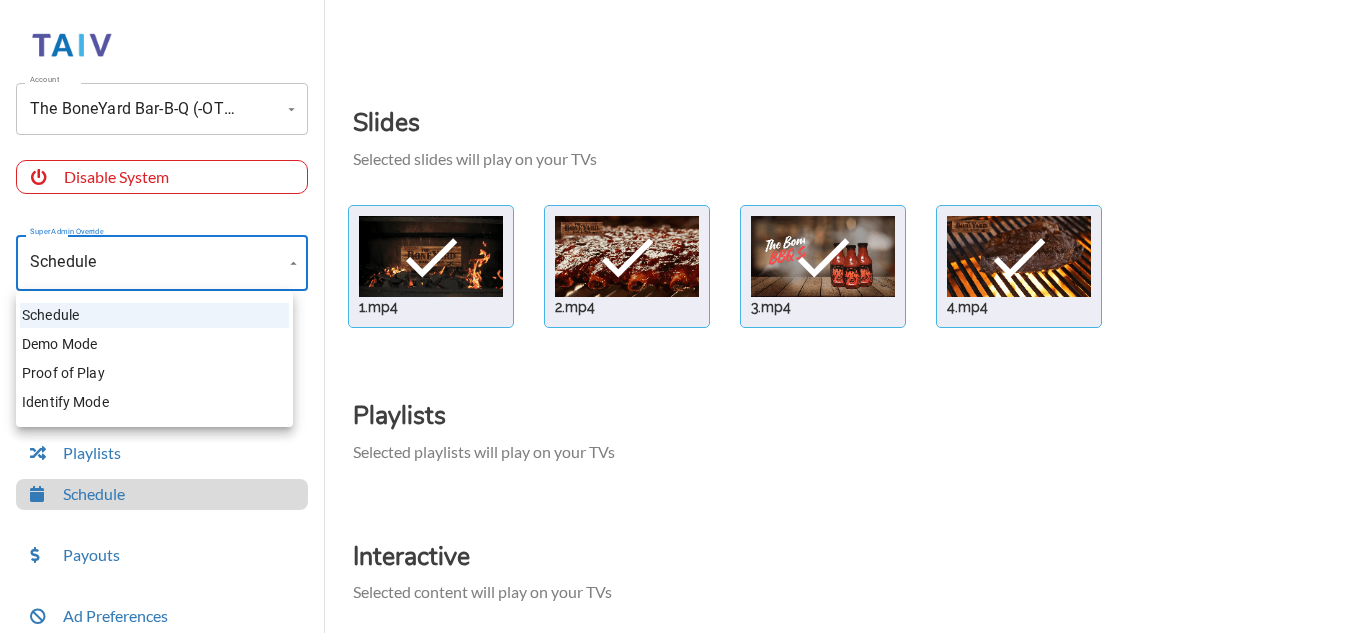 drag, startPoint x: 315, startPoint y: 292, endPoint x: 315, endPoint y: 331, distance: 39 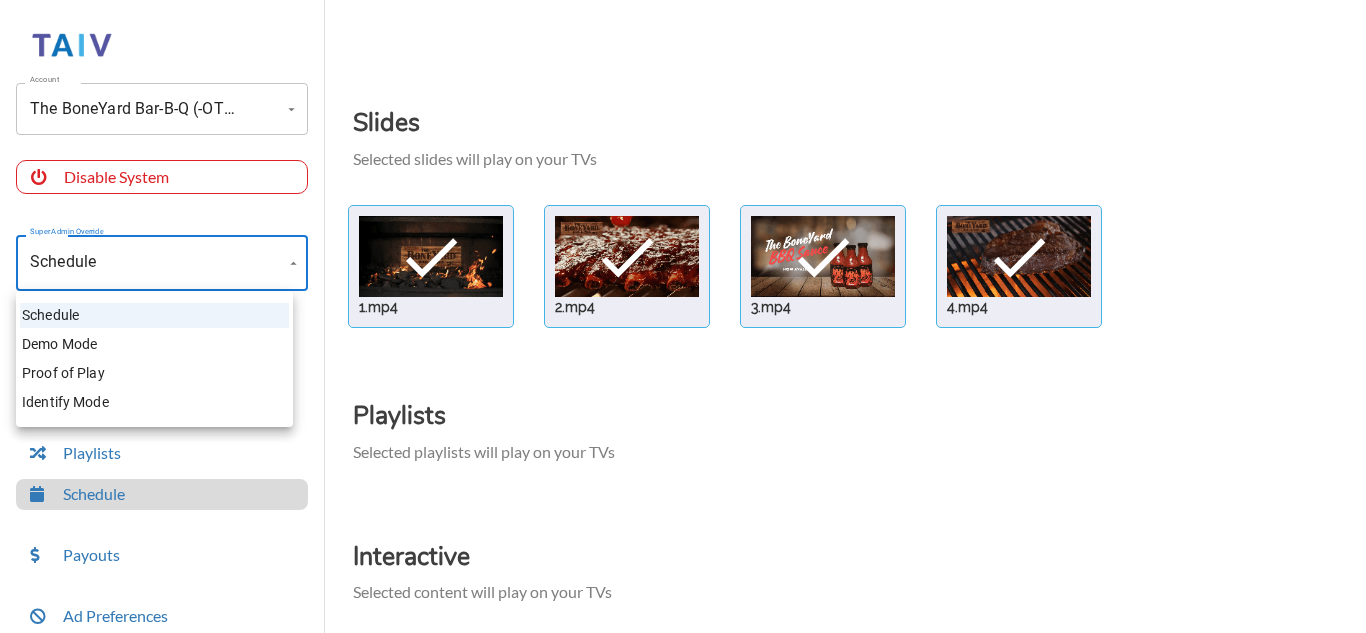click at bounding box center (683, 316) 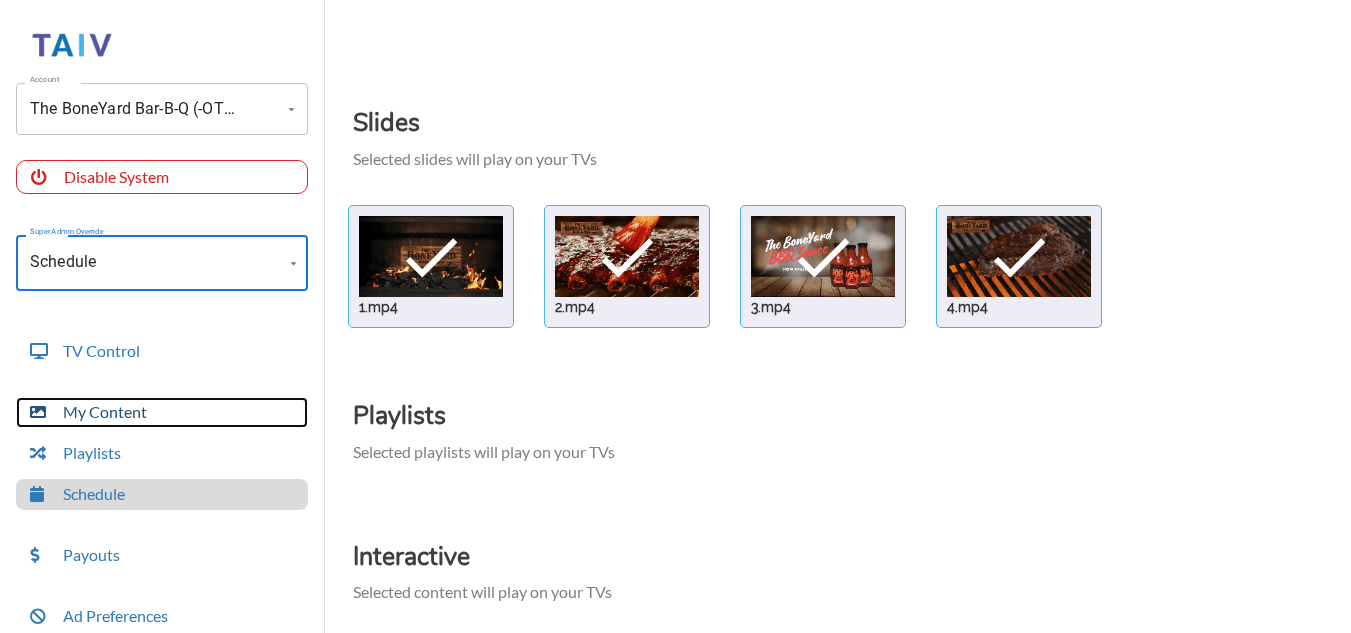 click on "My Content" at bounding box center [162, 412] 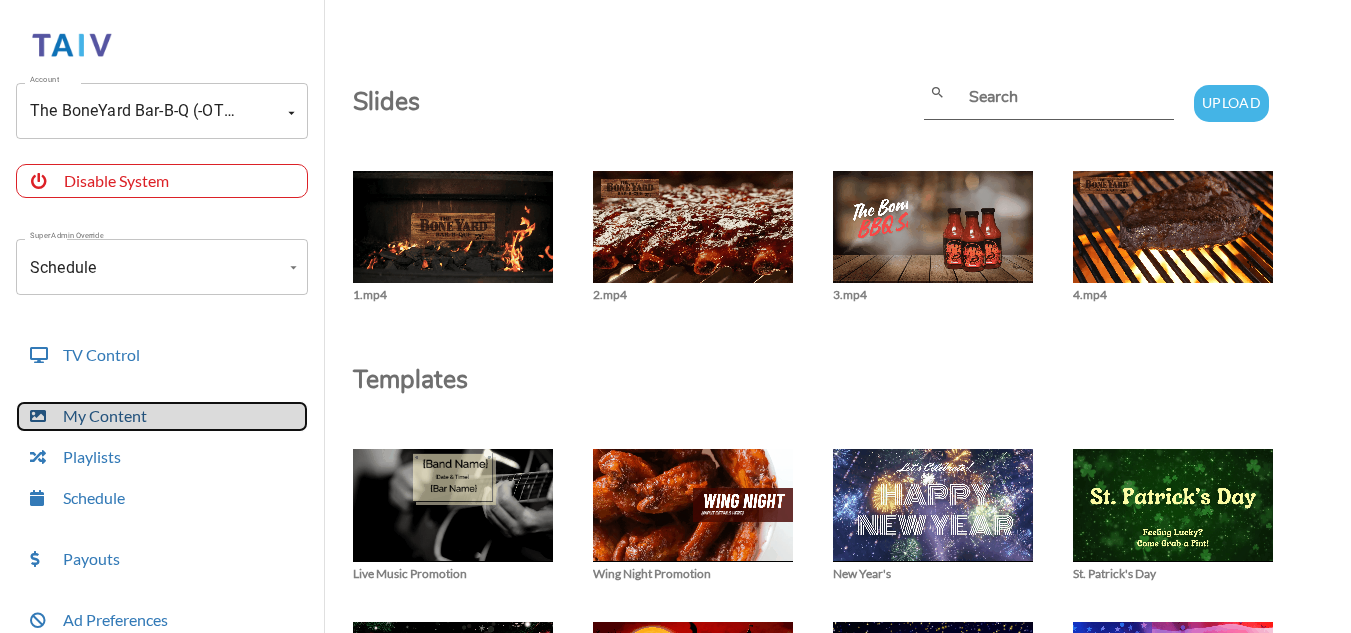 click on "My Content" at bounding box center (162, 416) 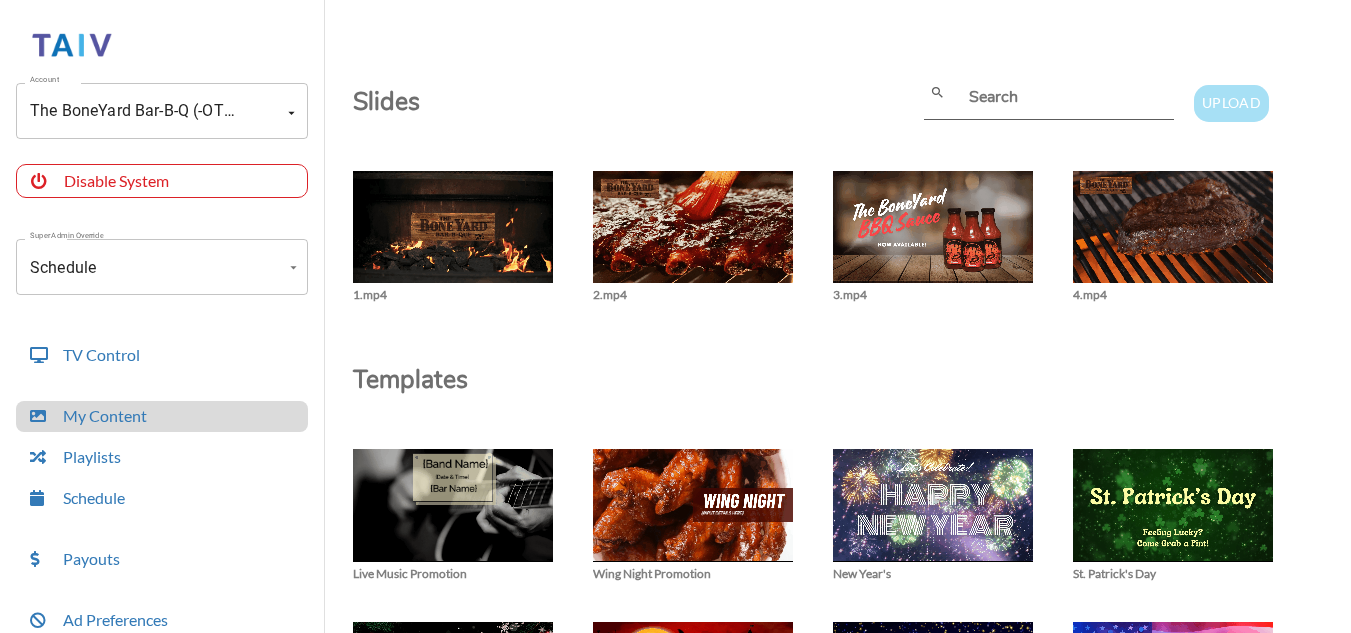 click on "Upload" at bounding box center (1231, 103) 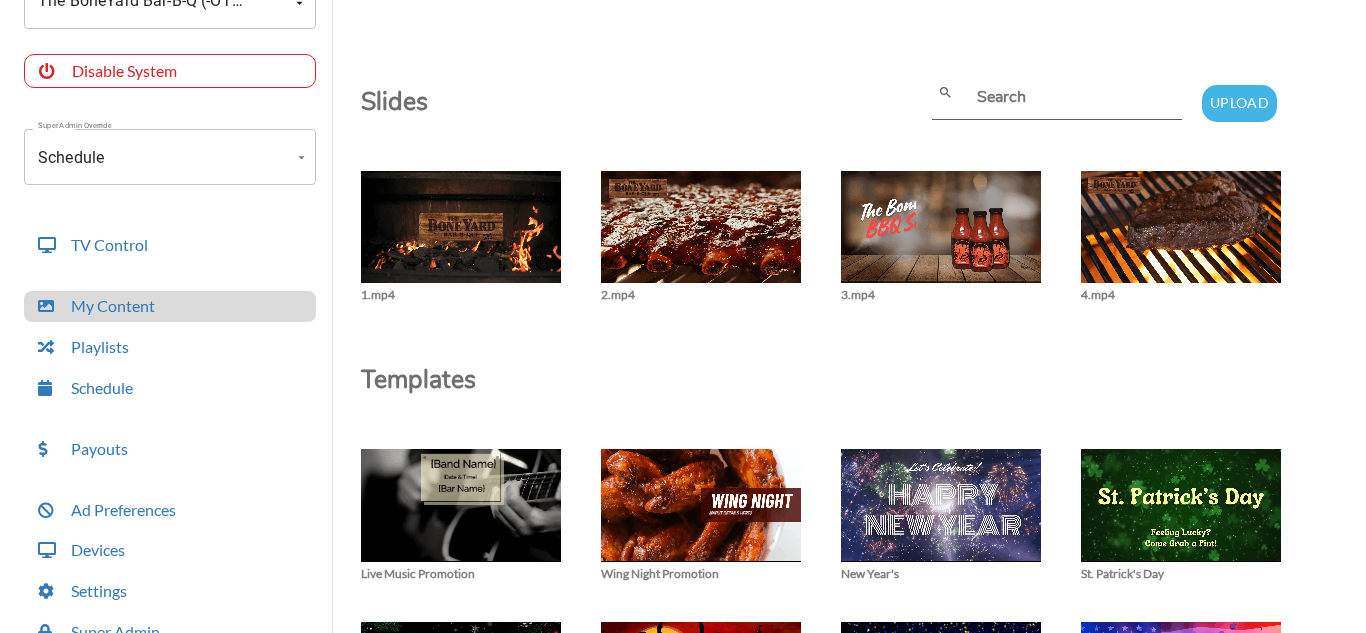 scroll, scrollTop: 122, scrollLeft: 0, axis: vertical 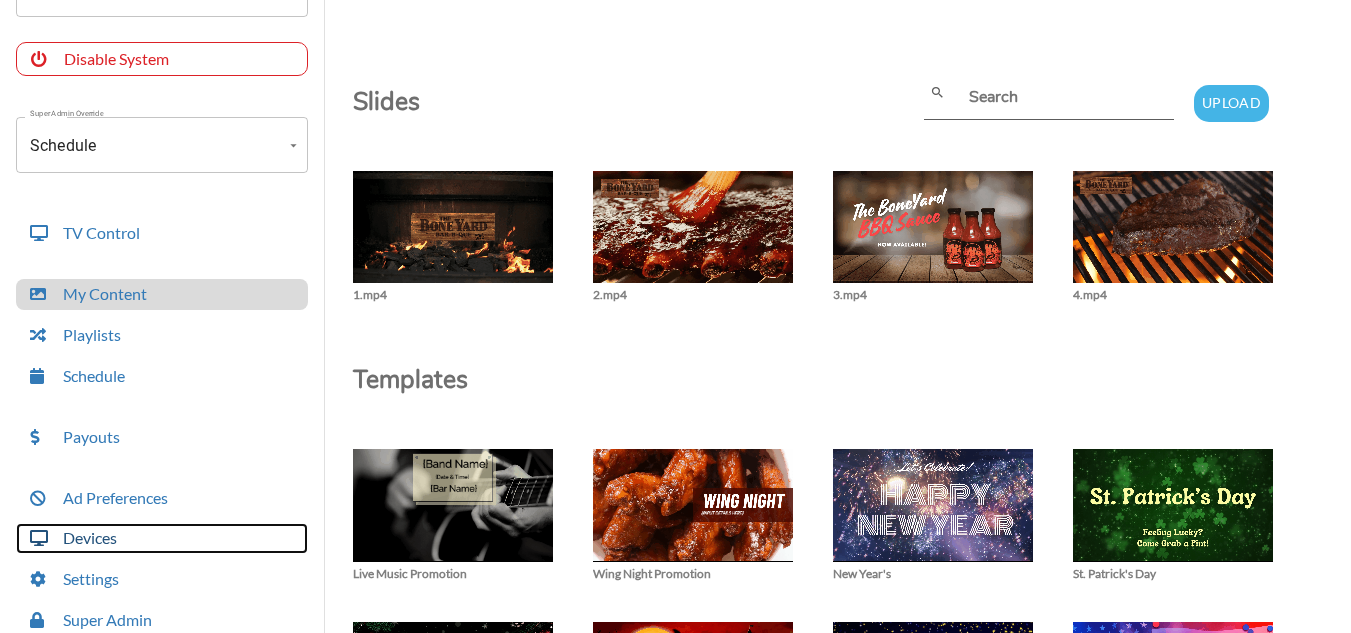 click on "Devices" at bounding box center [162, 538] 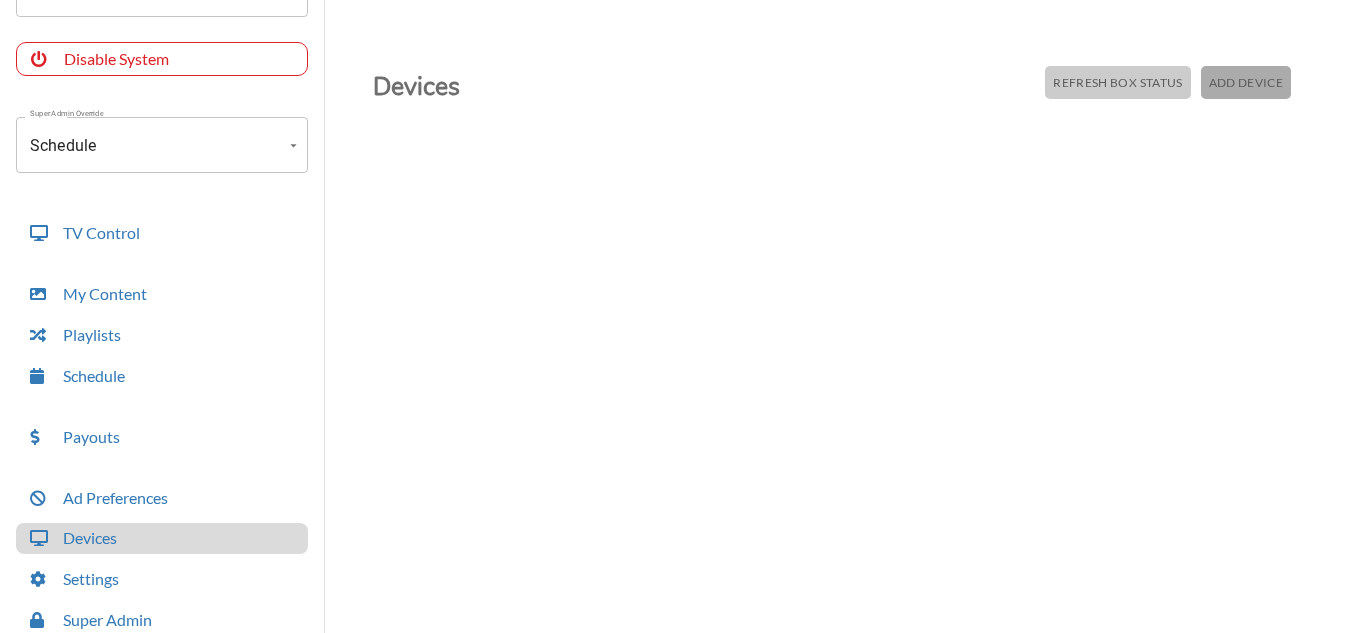 click on "Add Device" at bounding box center [1246, 82] 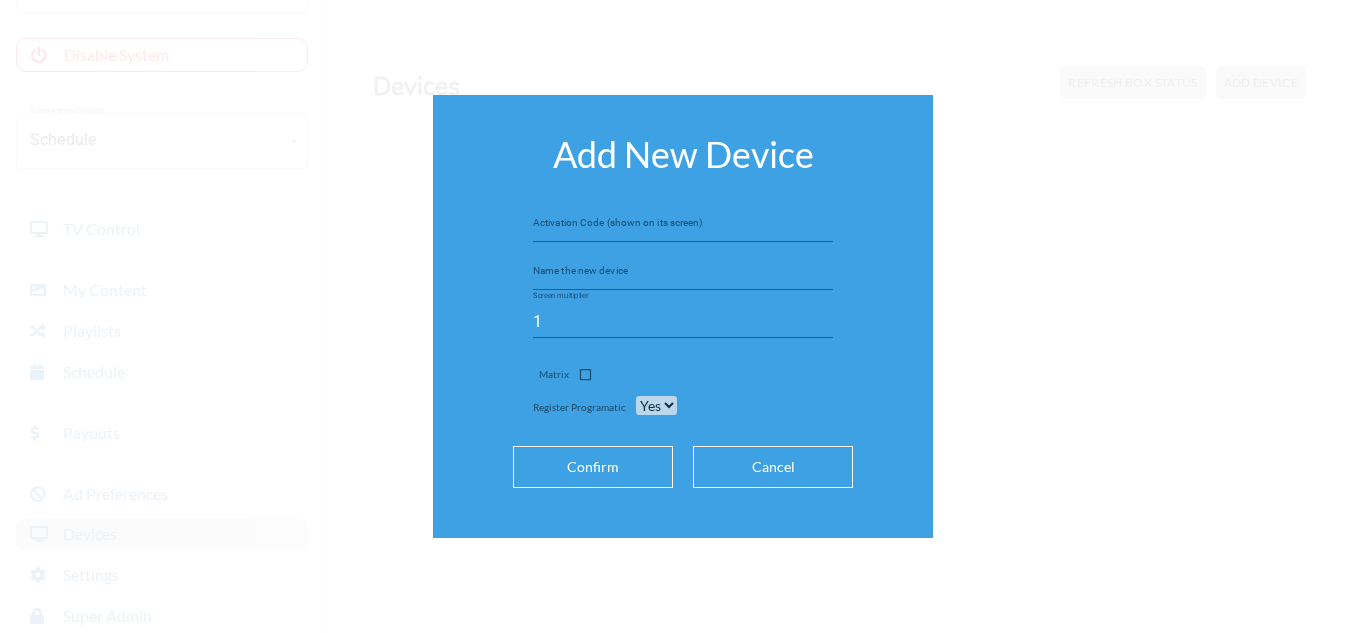 click at bounding box center [683, 226] 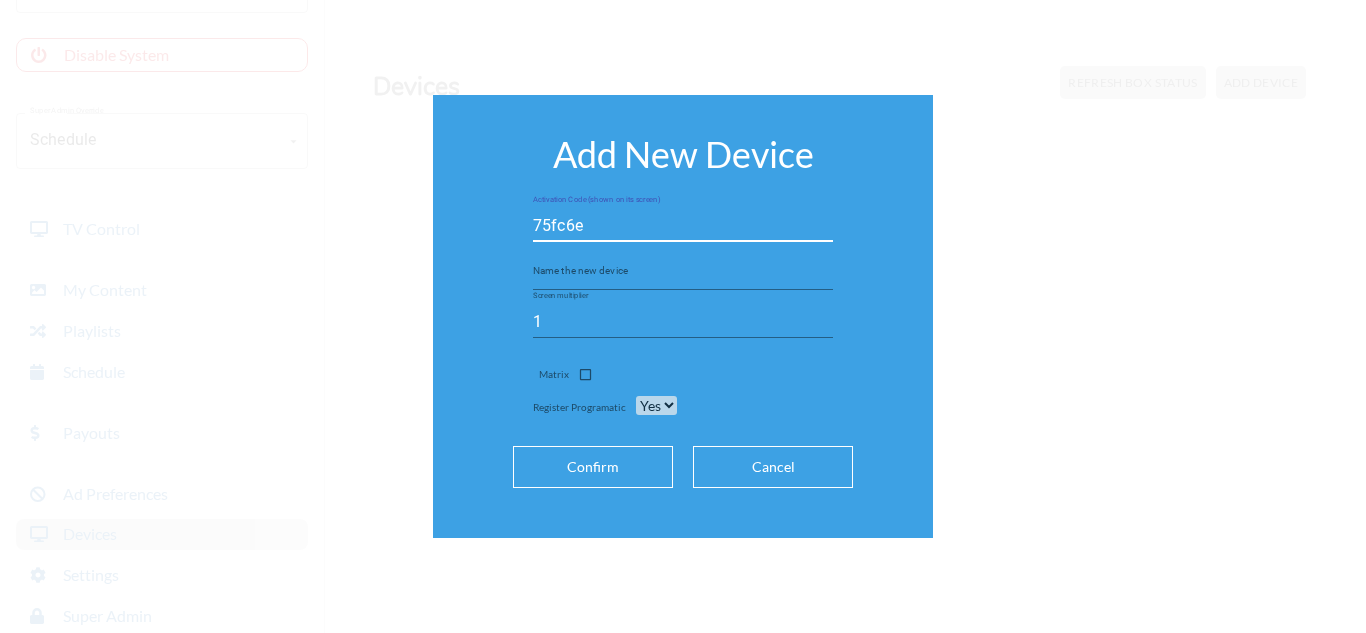 type on "75fc6e" 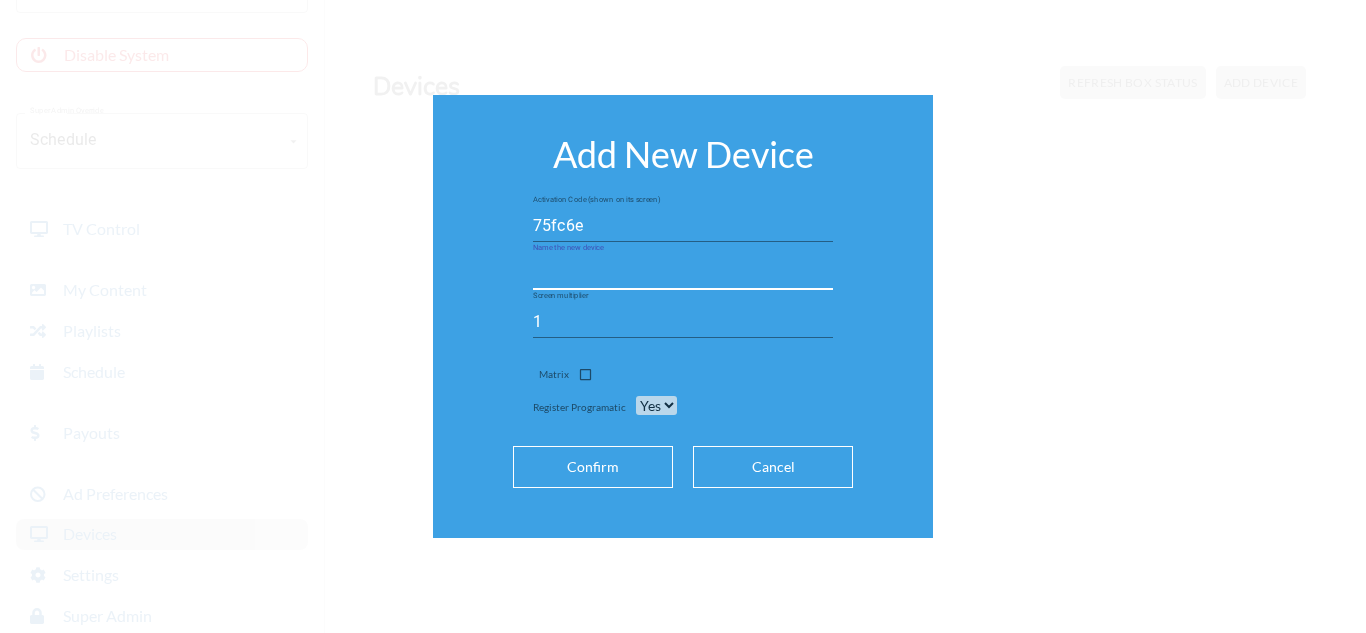 click at bounding box center (683, 274) 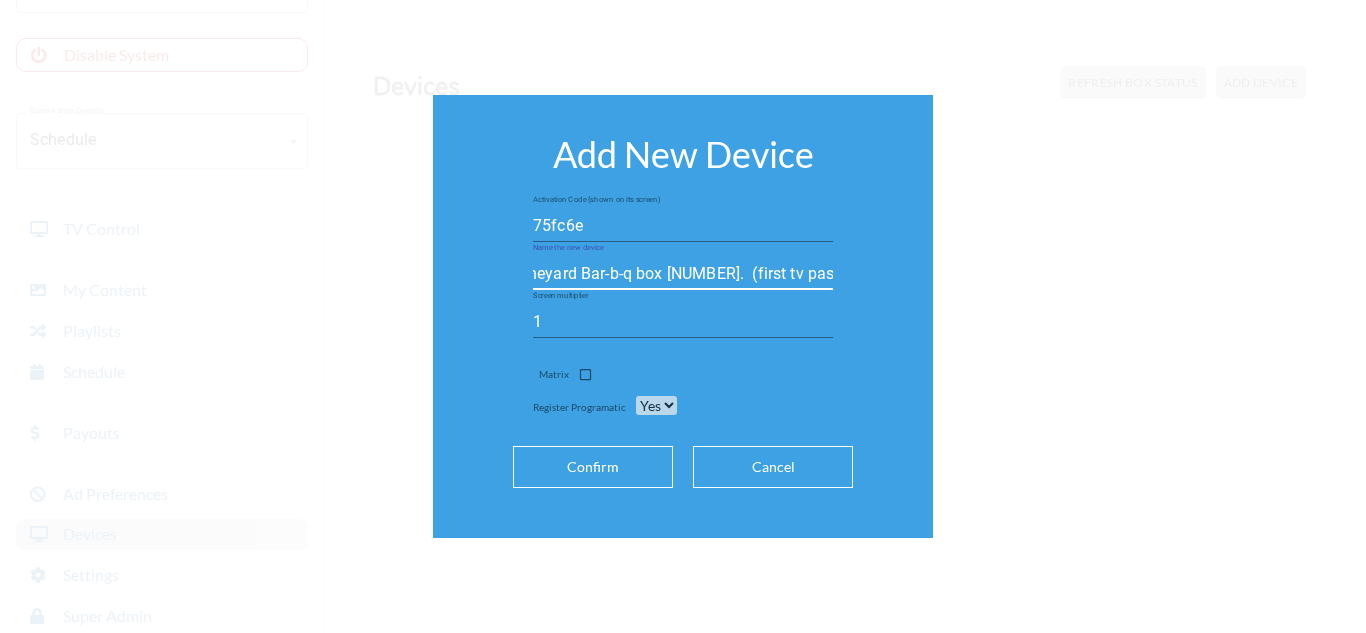 scroll, scrollTop: 0, scrollLeft: 62, axis: horizontal 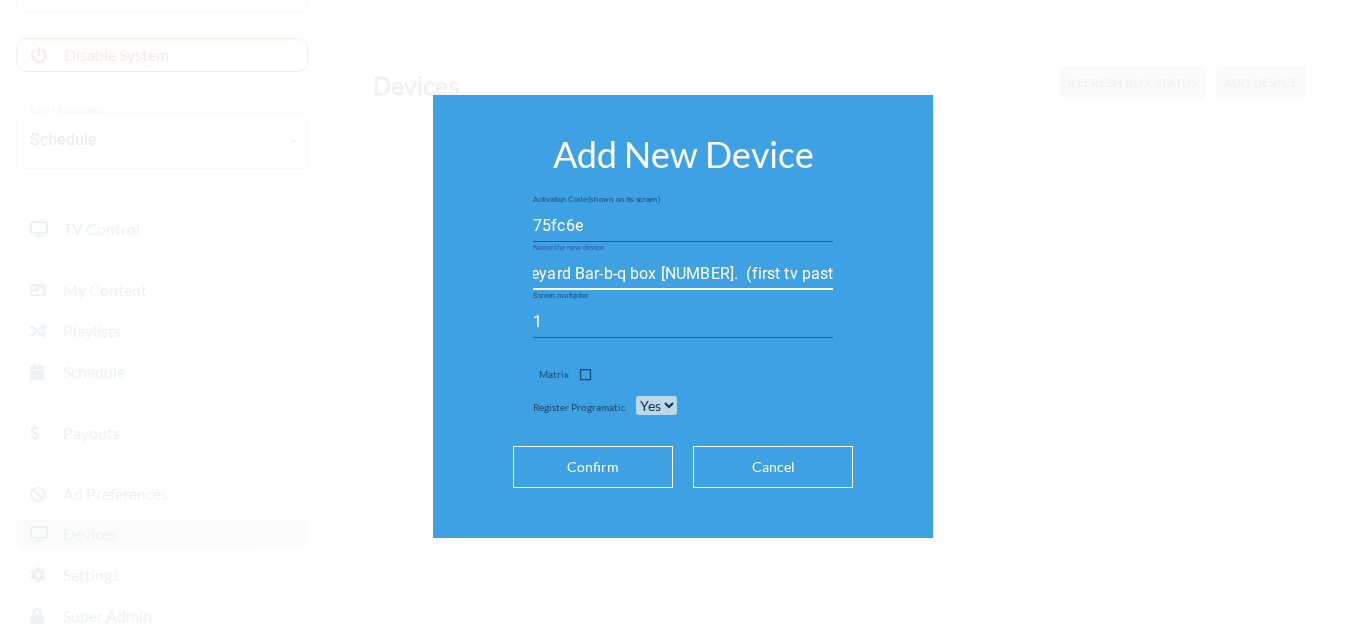 type on "The Boneyard Bar-b-q box [NUMBER].  (first tv past kitchen)" 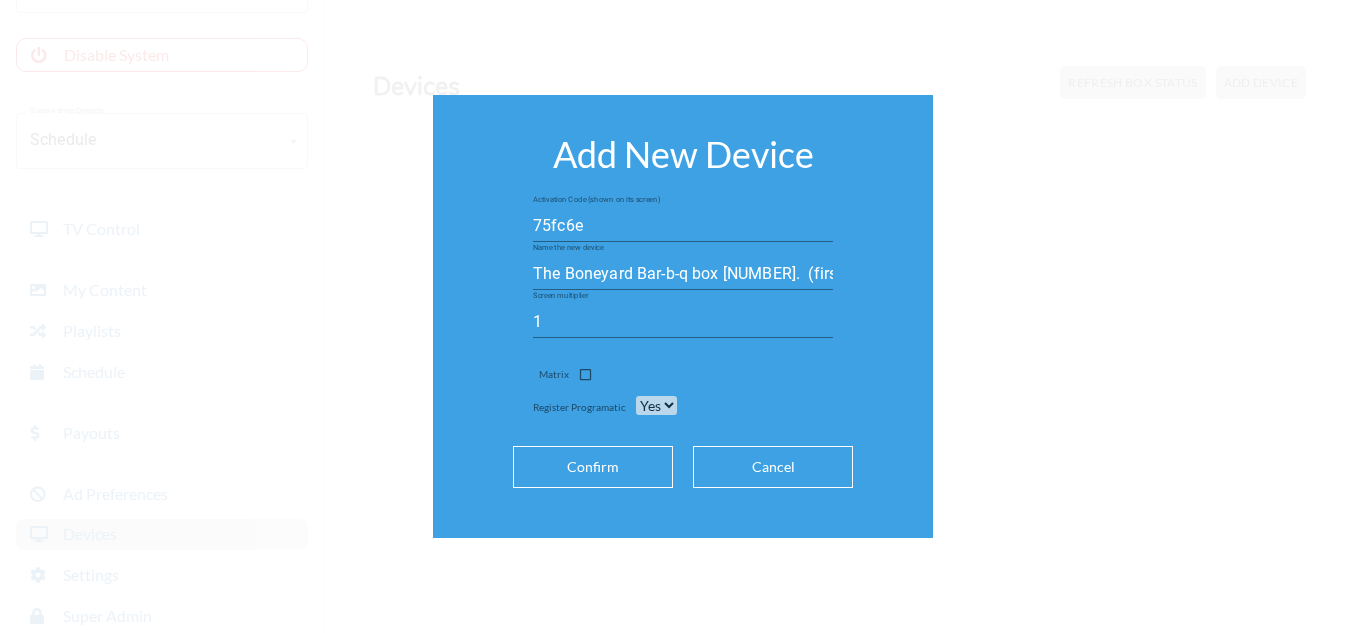 click on "Confirm" at bounding box center [593, 467] 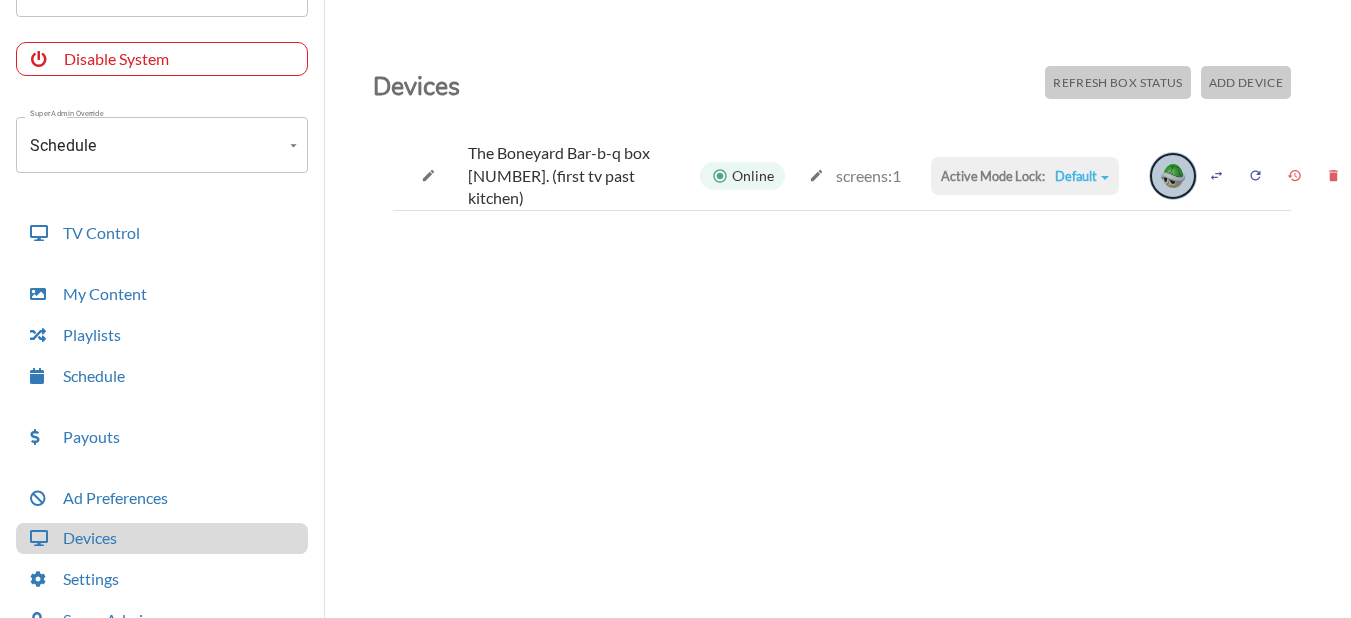 click at bounding box center (1173, 176) 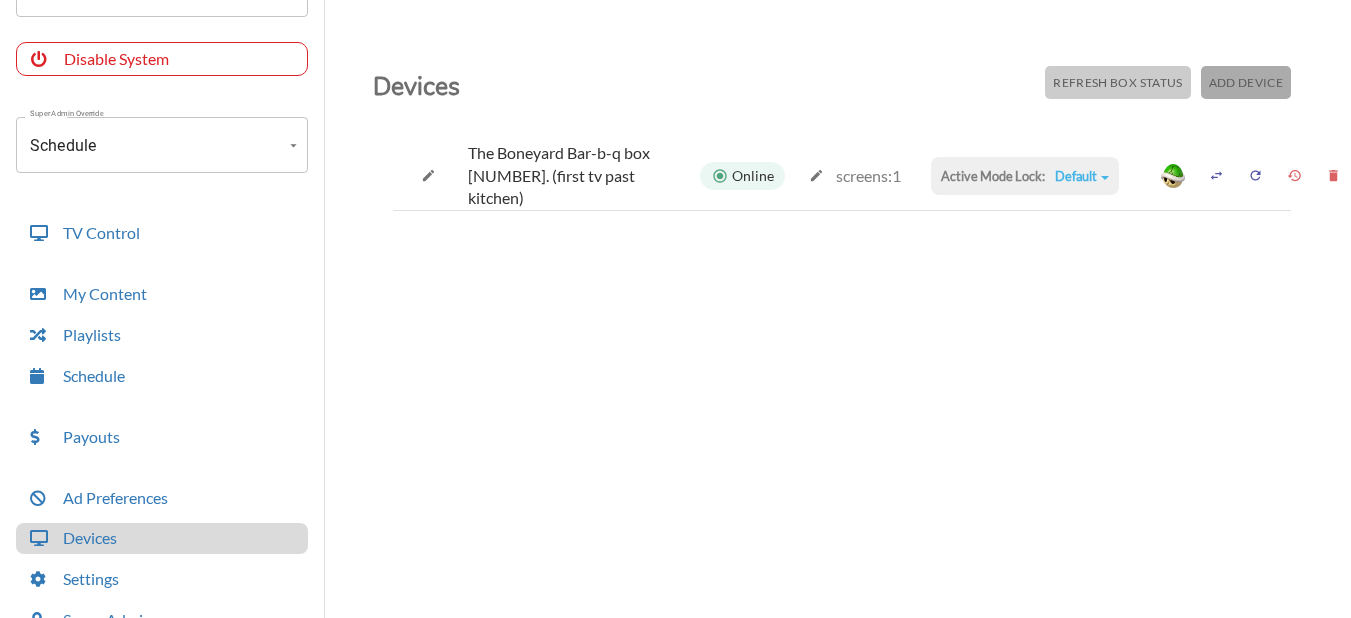 click on "Add Device" at bounding box center (1117, 82) 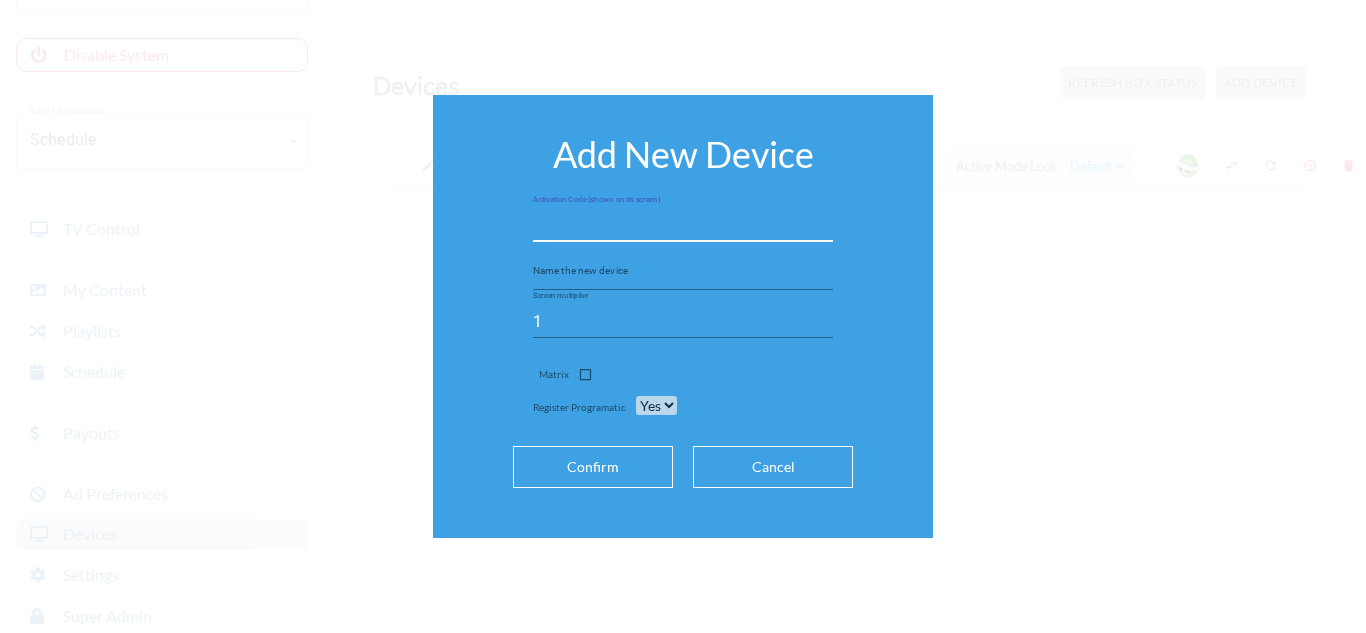 click at bounding box center [683, 226] 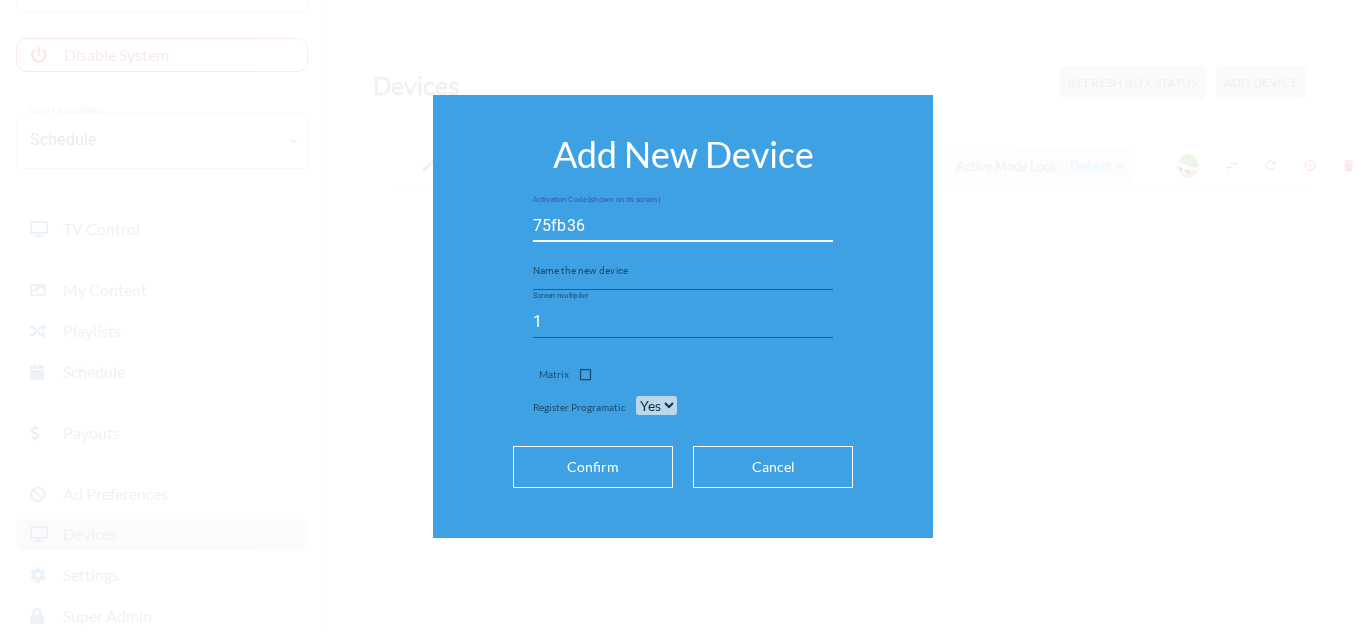type on "75fb36" 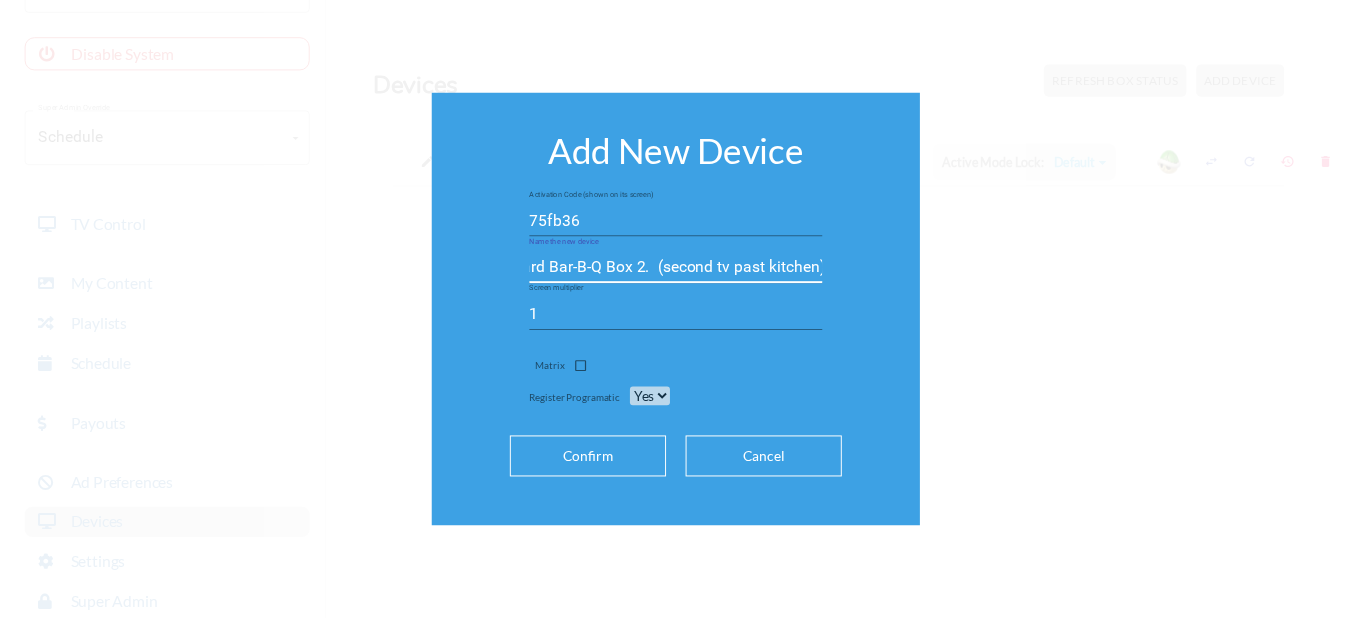 scroll, scrollTop: 0, scrollLeft: 90, axis: horizontal 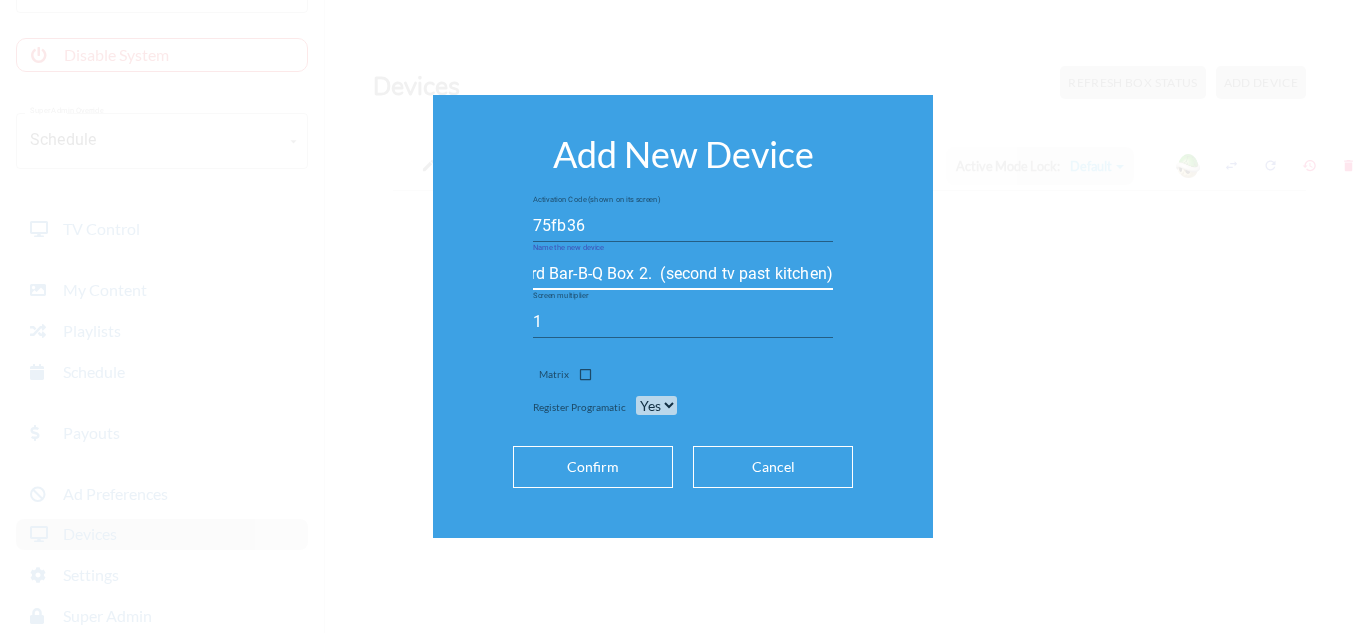 type on "The Boneyard Bar-B-Q Box 2.  (second tv past kitchen)" 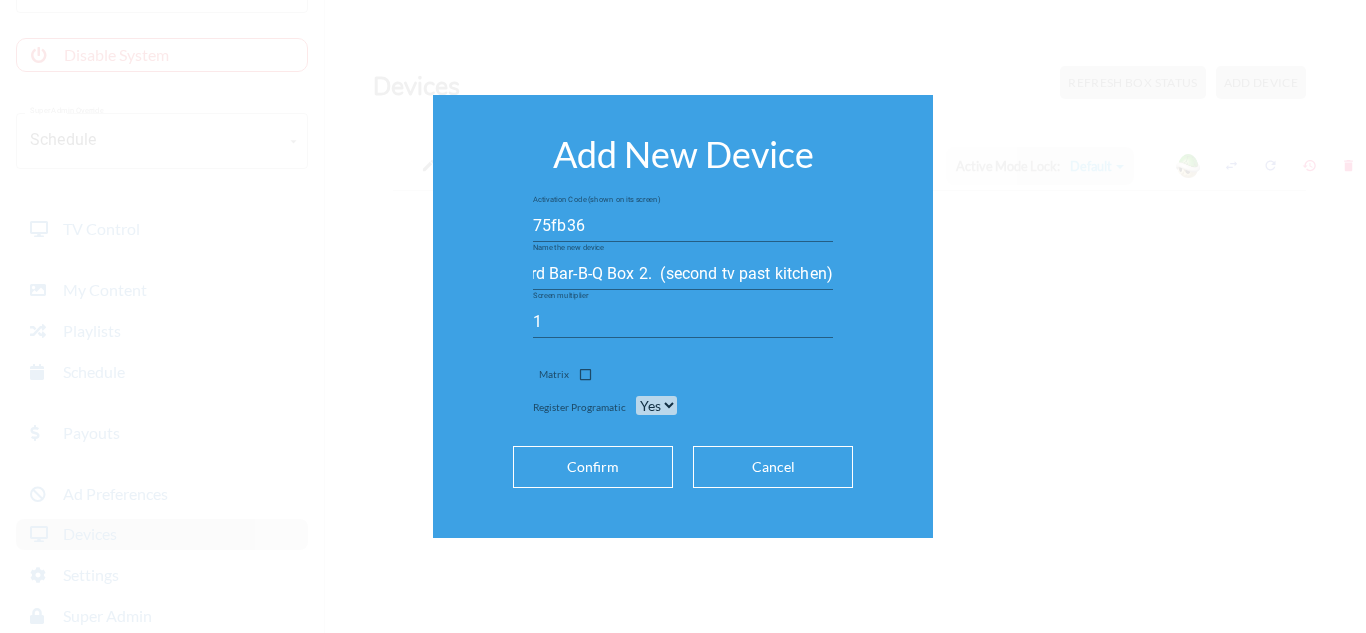 click on "Confirm" at bounding box center [593, 467] 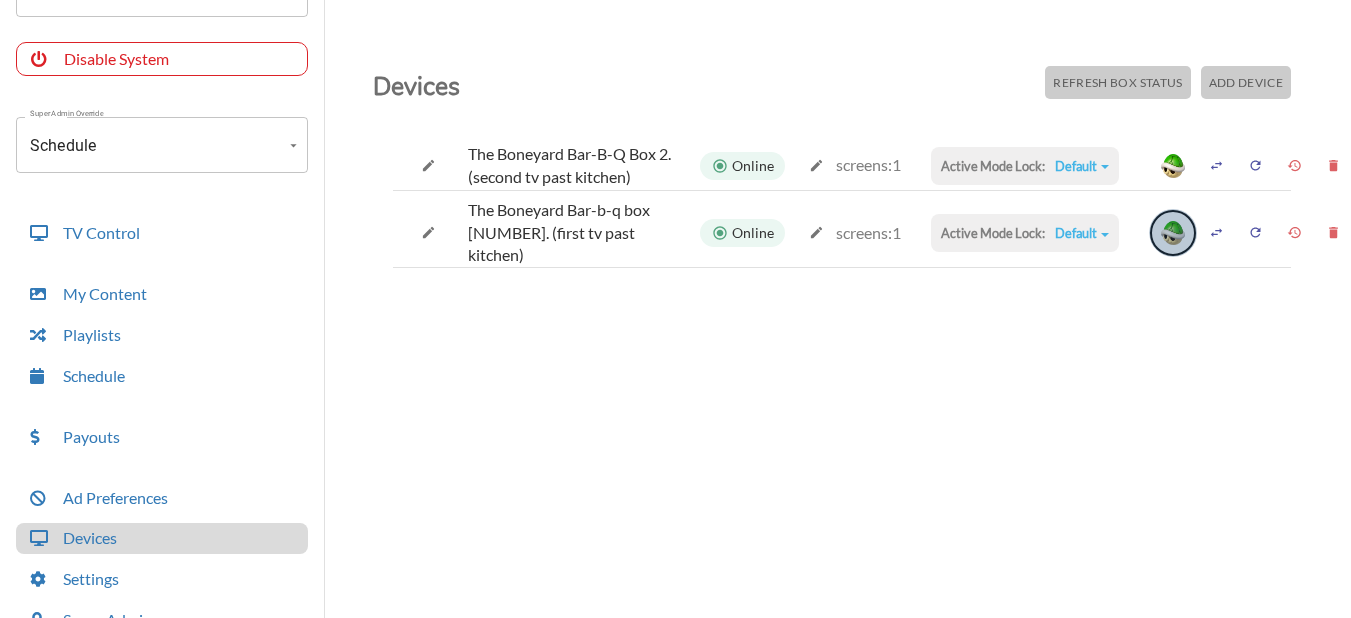 click at bounding box center [1173, 233] 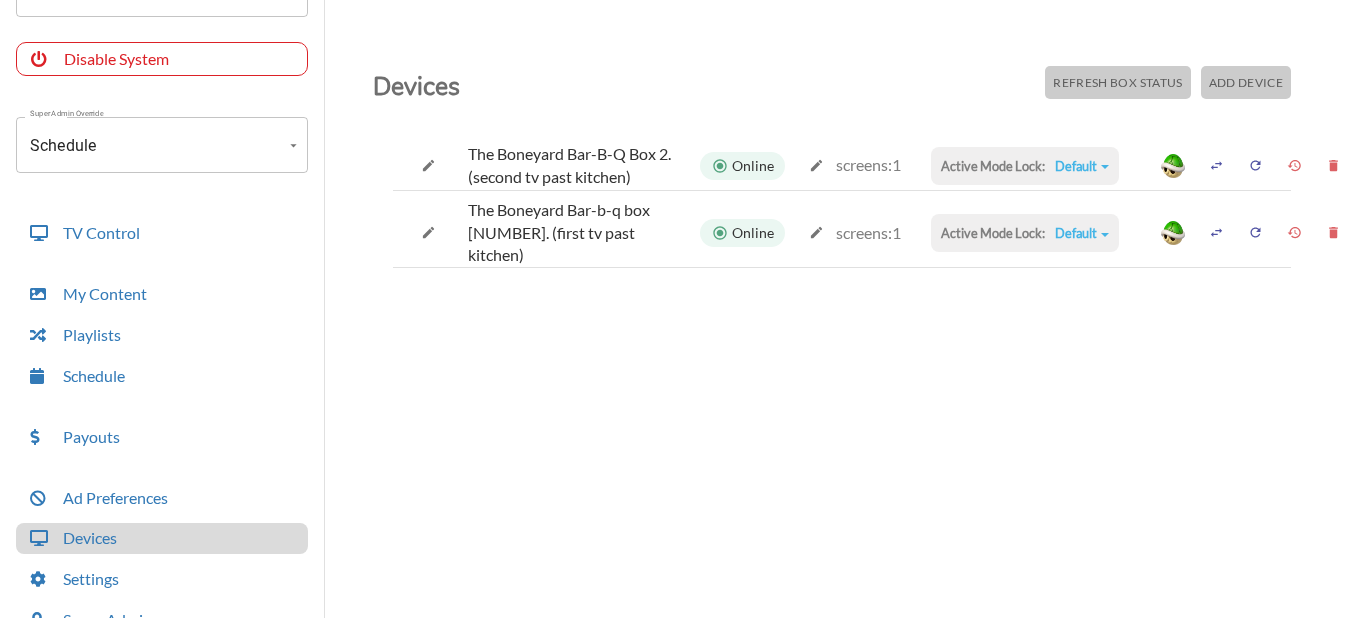 click on "Account [PERSON]'s Account (-OThEV4fDi-dYSyY1Uo6) Account Disable System Super Admin Override Schedule Schedule Mode Mode TV Control My Content Playlists Schedule Payouts Ad Preferences Devices Settings Super Admin Dashboard Ad Manager Log Out Devices Refresh Box Status Add Device [PERSON]'s Box 2. (second tv past kitchen) Online screens: 1 Active Mode Lock: Default Default Commercial Replacement Digital Signage System Disabled [PERSON]'s box 1. (first tv past kitchen) Online screens: 1 Active Mode Lock: Default Default Commercial Replacement Digital Signage System Disabled" at bounding box center [675, 314] 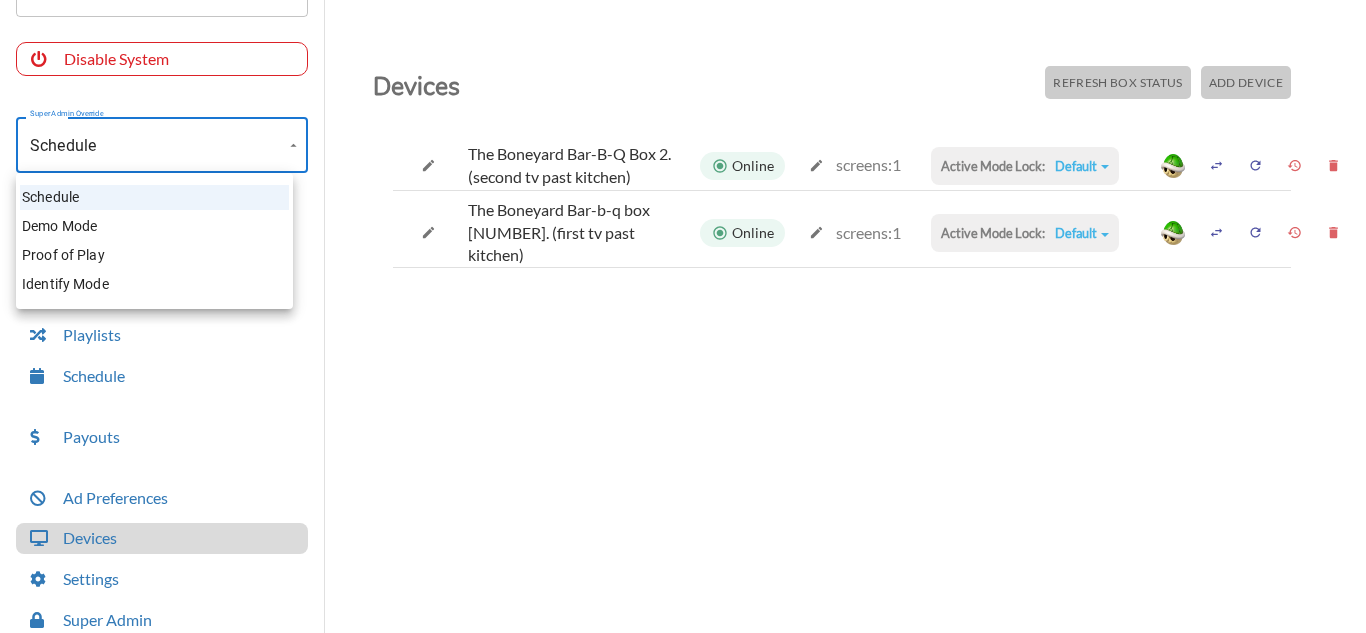 click on "Demo Mode" at bounding box center (154, 226) 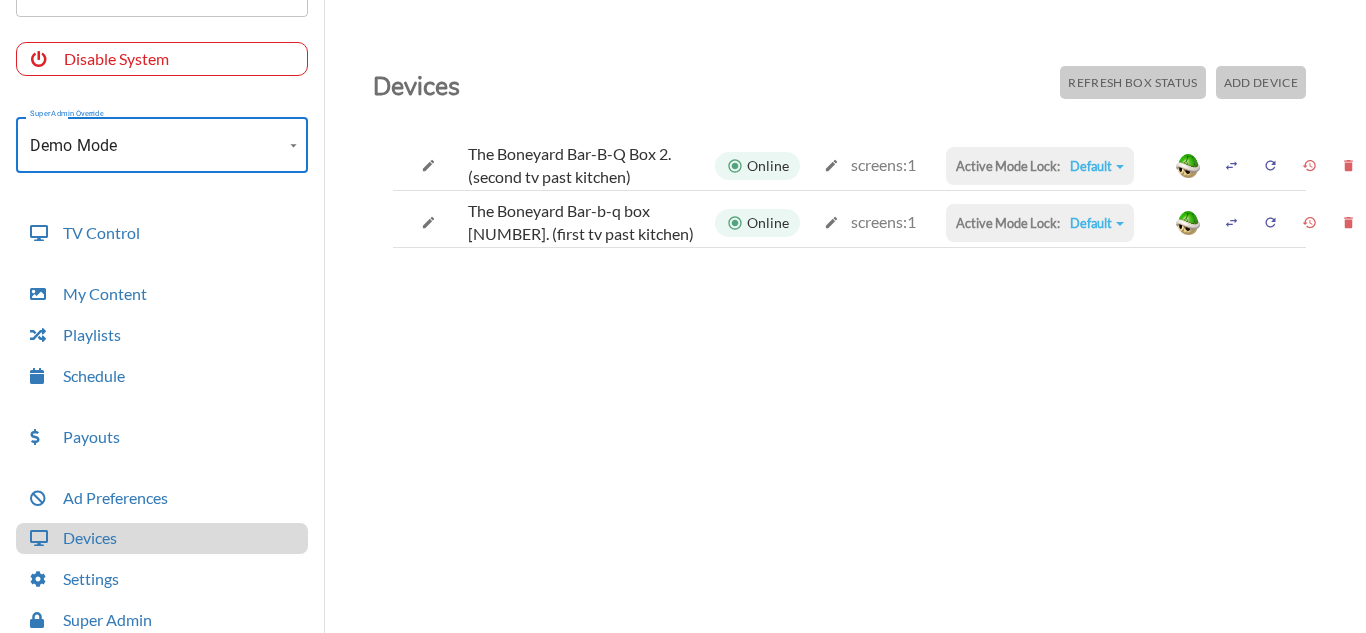 click on "Account [PERSON]'s Account (-OThEV4fDi-dYSyY1Uo6) Account Disable System Super Admin Override Demo Mode Demo Mode Mode TV Control My Content Playlists Schedule Payouts Ad Preferences Devices Settings Super Admin Dashboard Ad Manager Log Out Devices Refresh Box Status Add Device [PERSON]'s Box 2. (second tv past kitchen) Online screens: 1 Active Mode Lock: Default Default Commercial Replacement Digital Signage System Disabled [PERSON]'s box 1. (first tv past kitchen) Online screens: 1 Active Mode Lock: Default Default Commercial Replacement Digital Signage System Disabled" at bounding box center [683, 321] 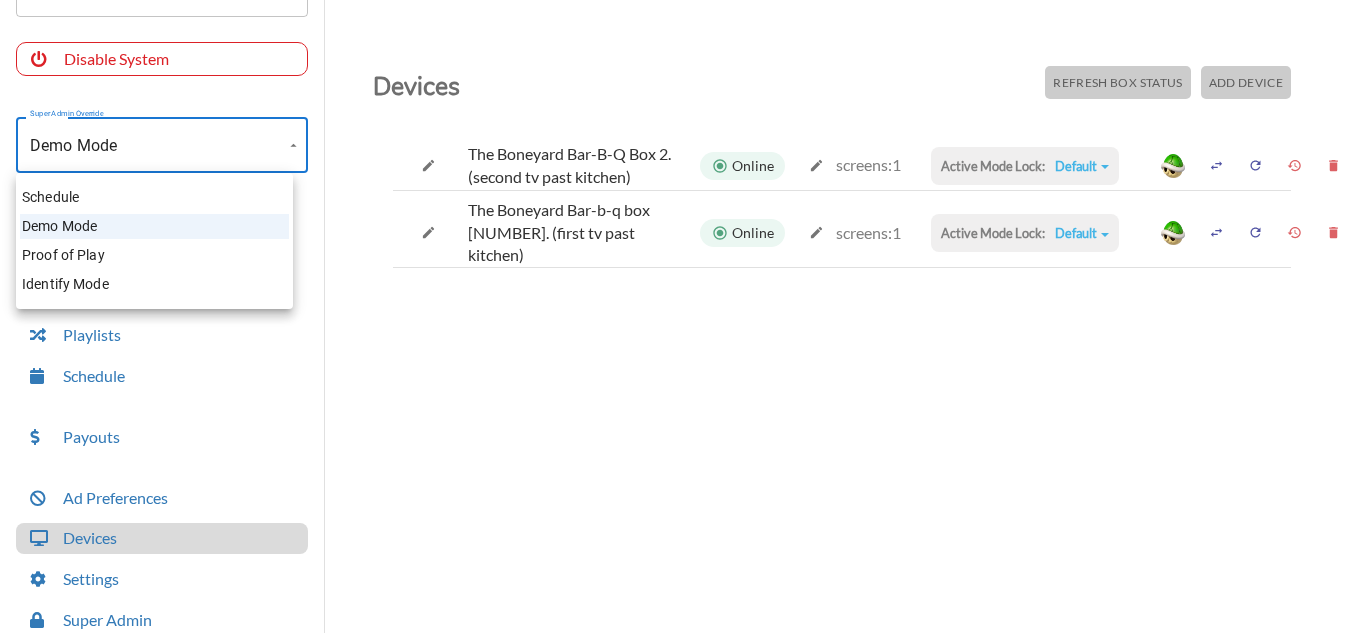 click on "Schedule" at bounding box center (154, 197) 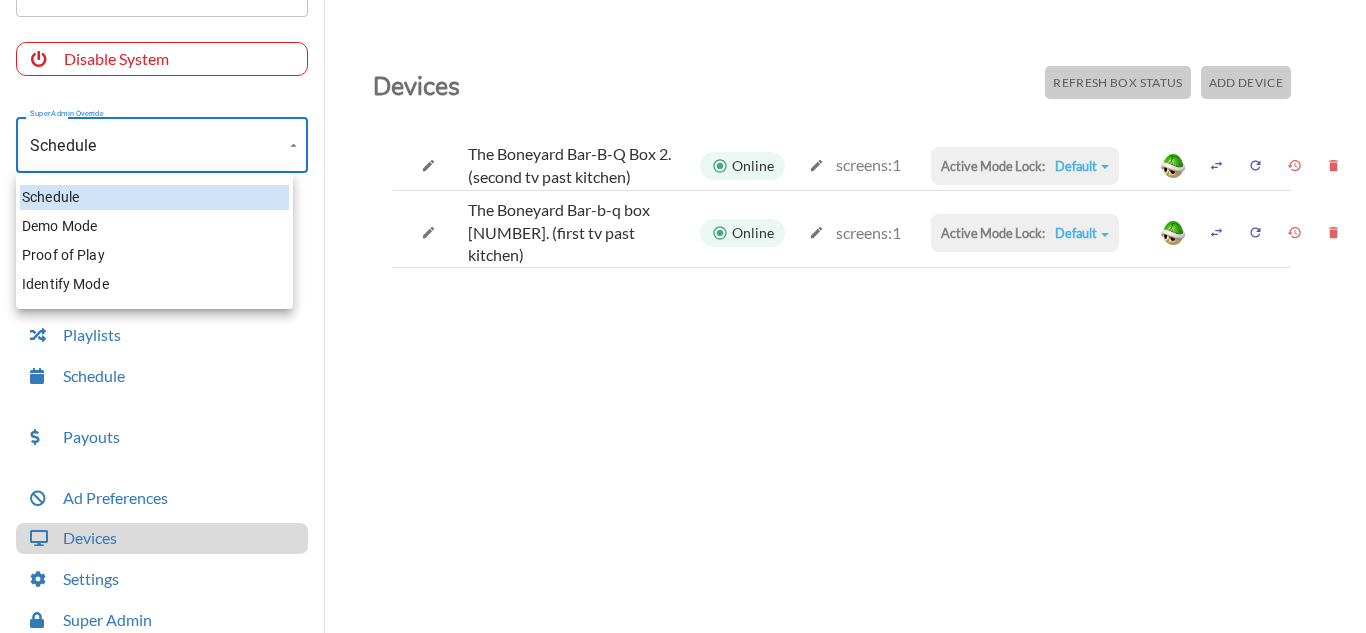 type 